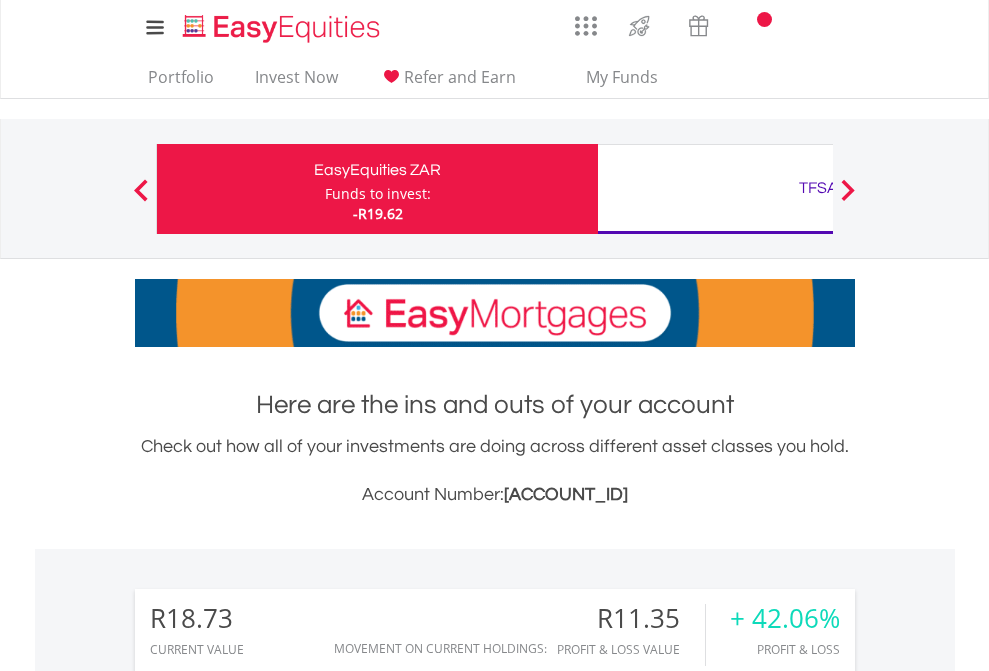 scroll, scrollTop: 0, scrollLeft: 0, axis: both 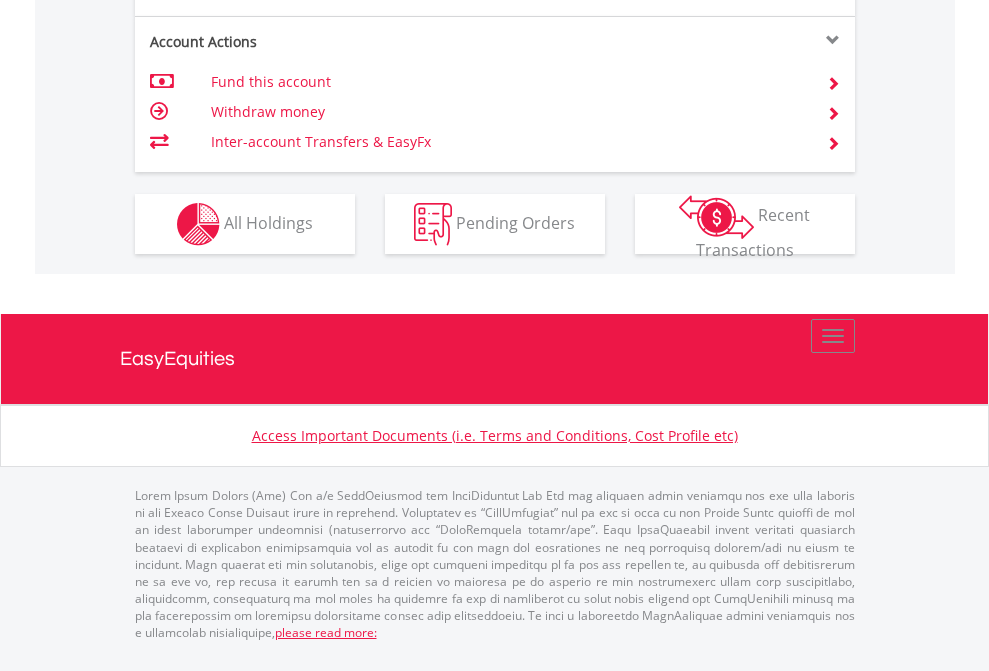 click on "Investment types" at bounding box center [706, -337] 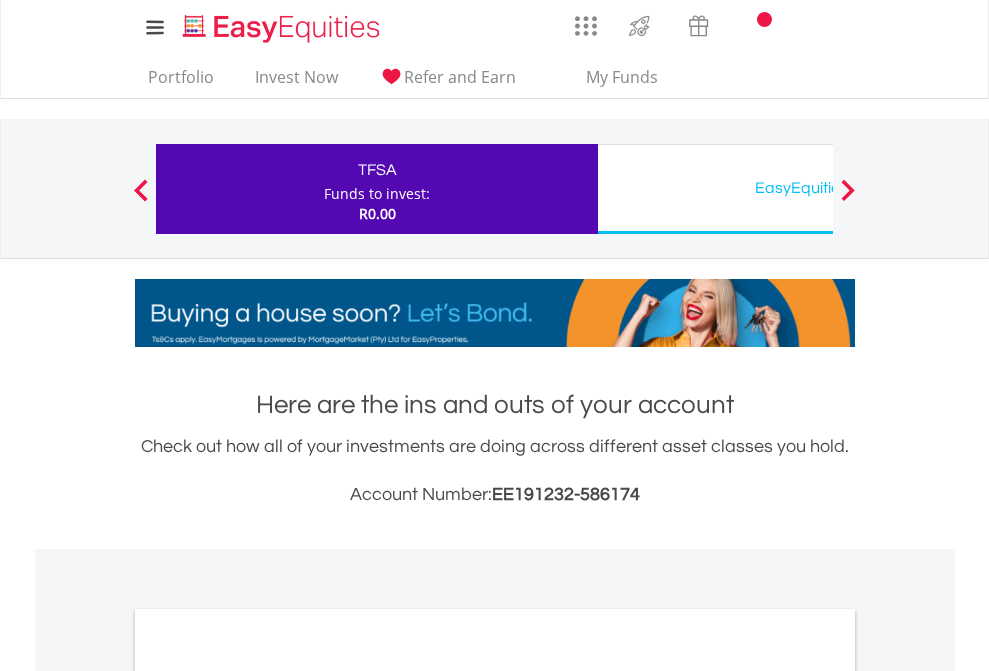 scroll, scrollTop: 0, scrollLeft: 0, axis: both 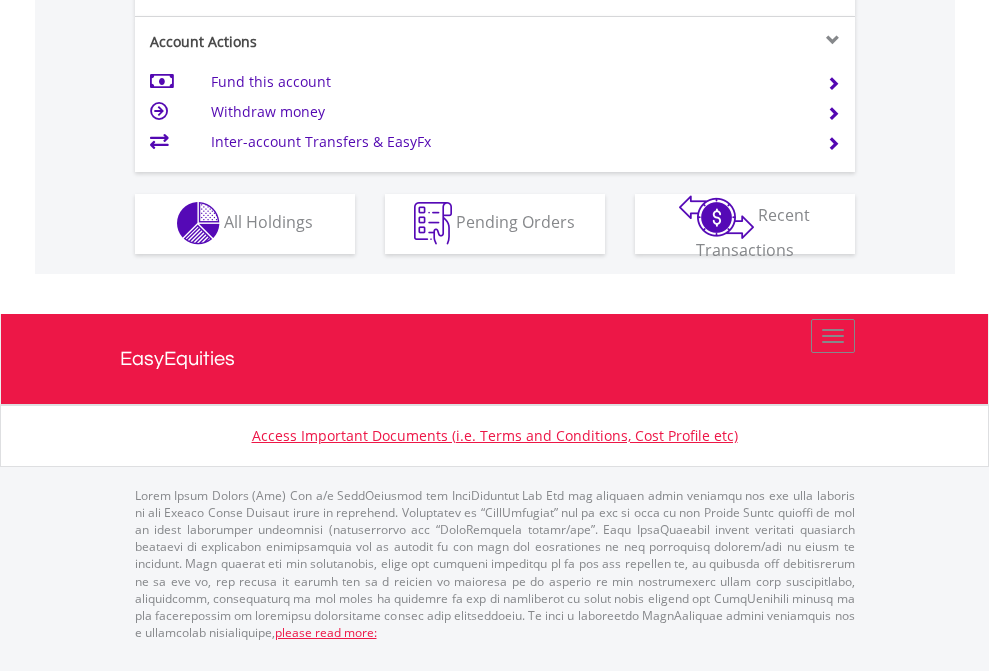 click on "Investment types" at bounding box center (706, -353) 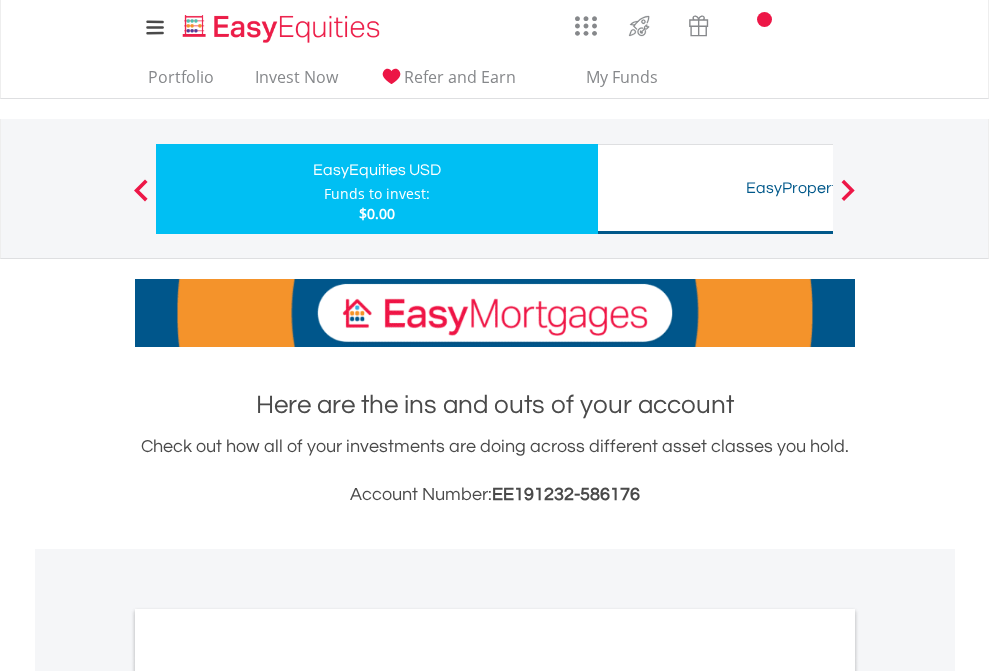 scroll, scrollTop: 0, scrollLeft: 0, axis: both 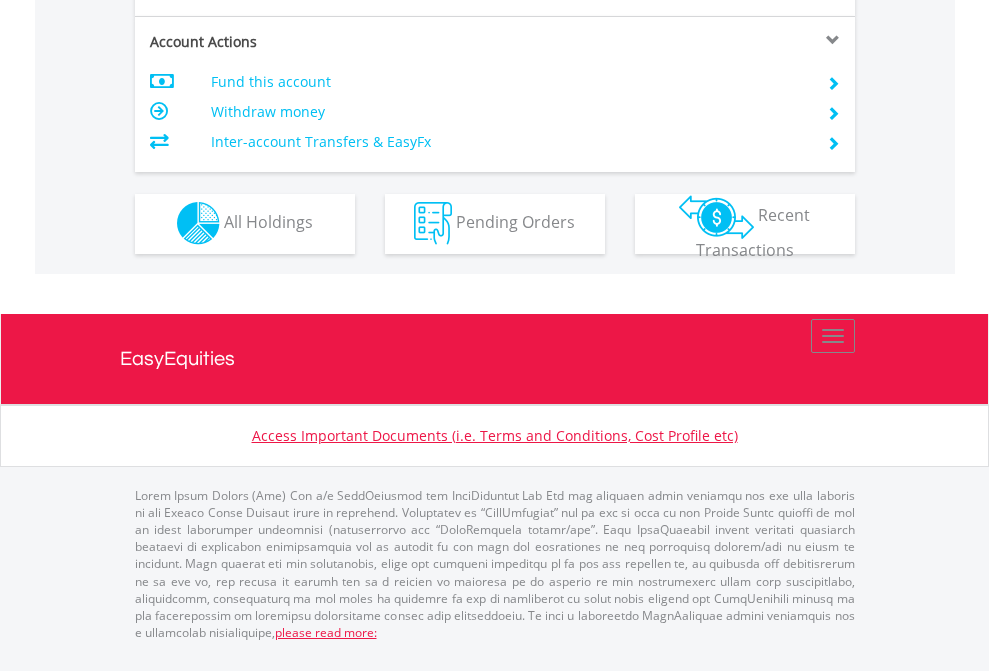click on "Investment types" at bounding box center (706, -353) 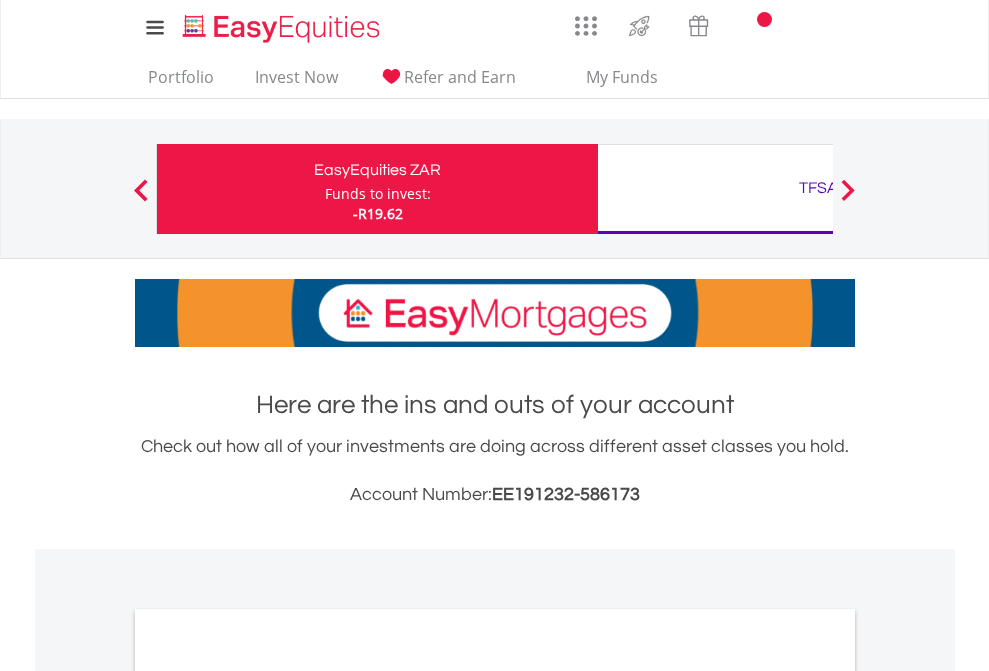 scroll, scrollTop: 1202, scrollLeft: 0, axis: vertical 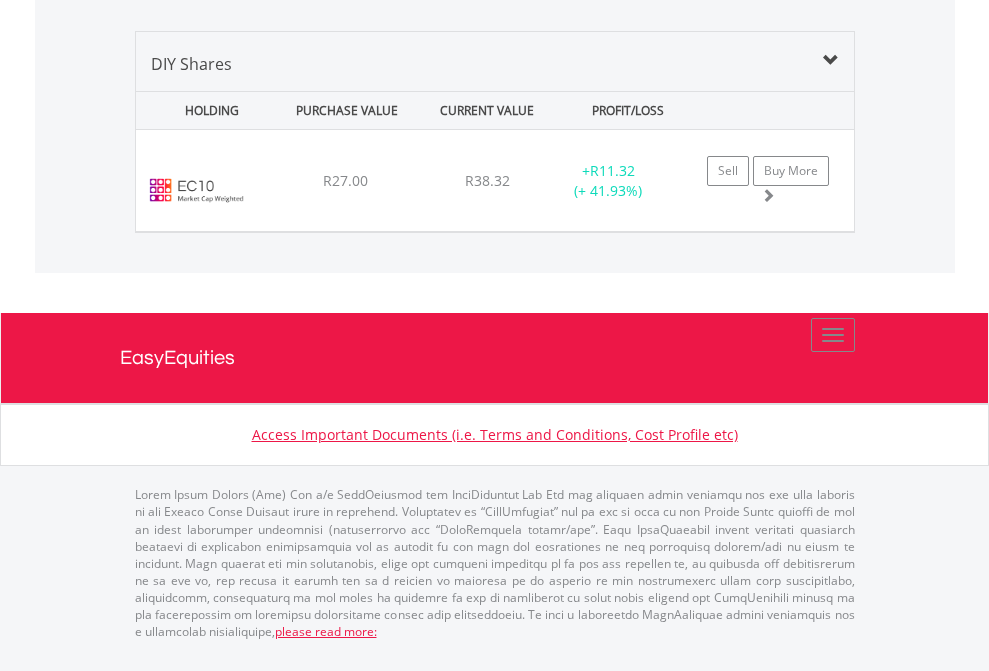 click on "TFSA" at bounding box center (818, -1339) 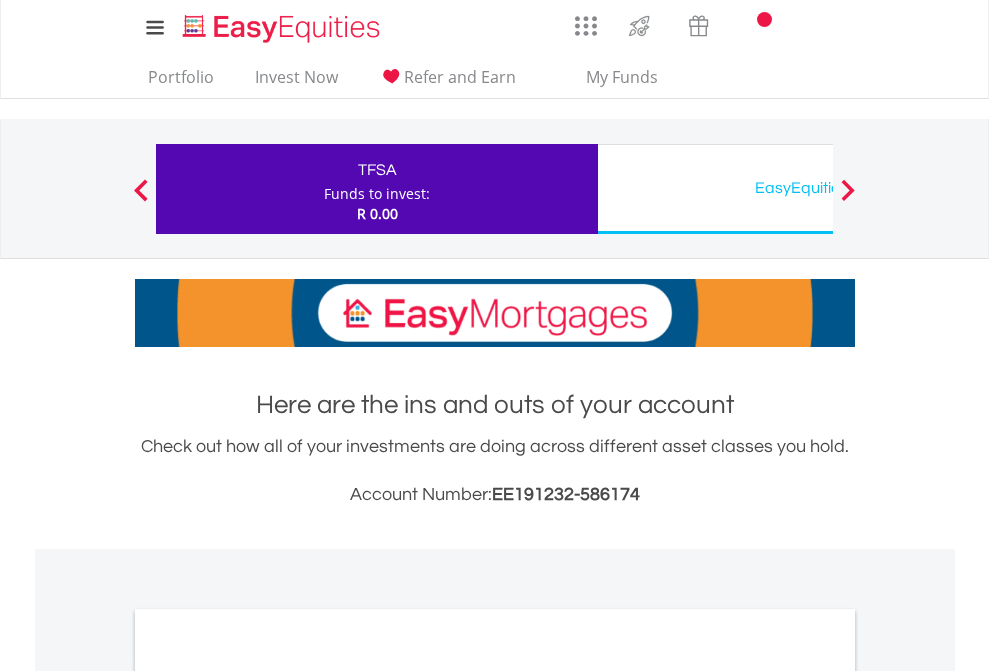 scroll, scrollTop: 0, scrollLeft: 0, axis: both 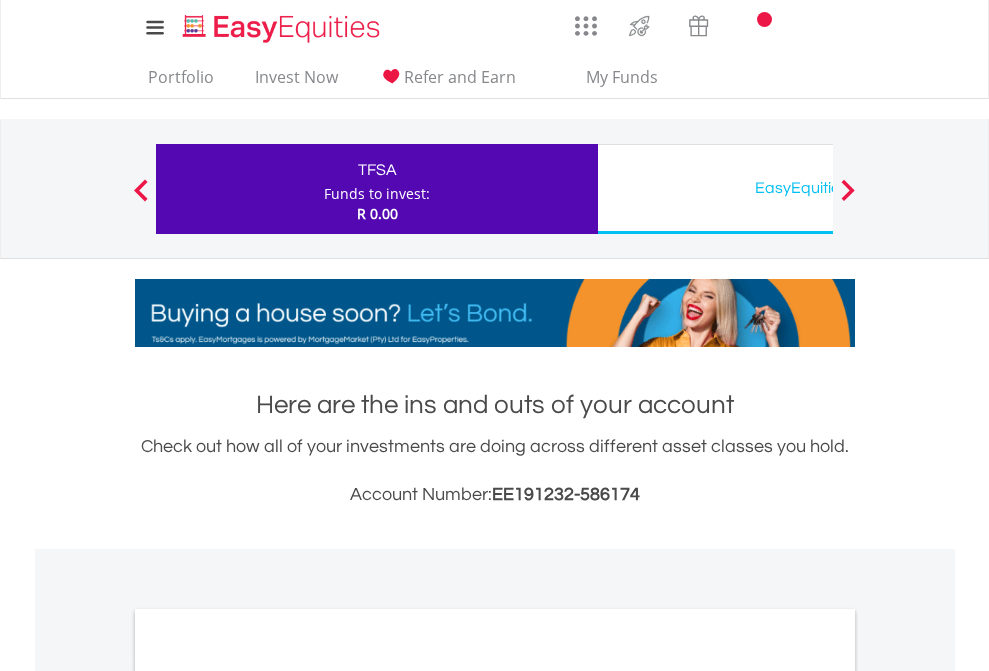 click on "All Holdings" at bounding box center (268, 1096) 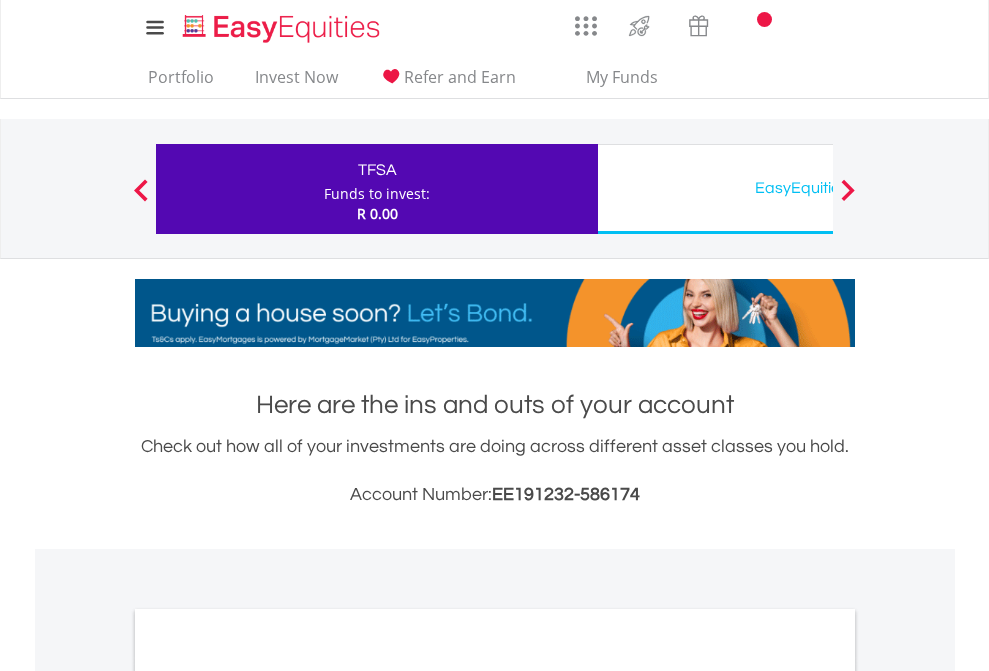 scroll, scrollTop: 1202, scrollLeft: 0, axis: vertical 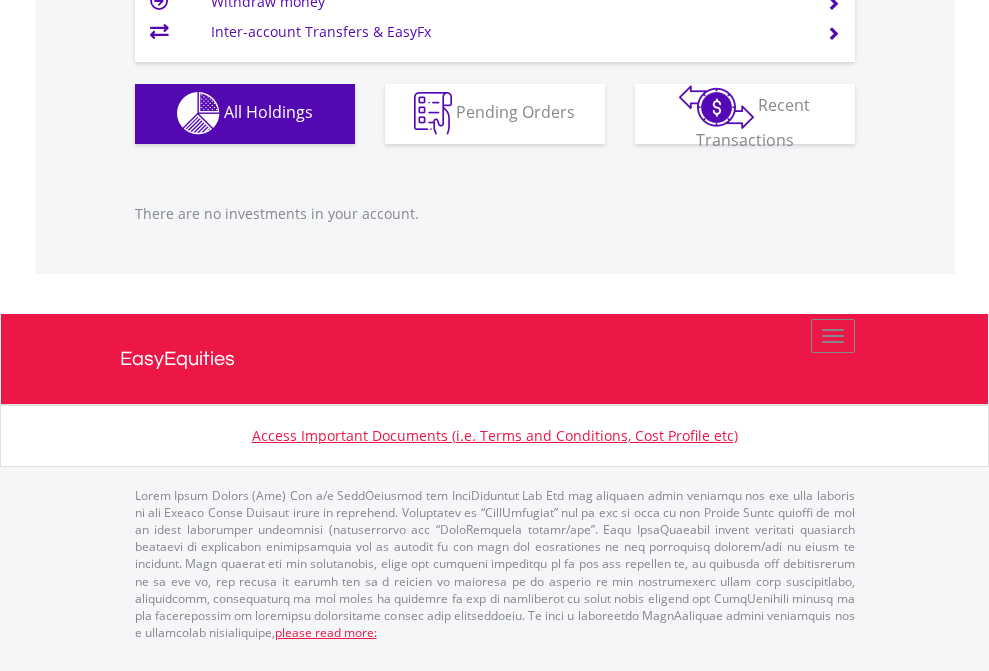 click on "EasyEquities USD" at bounding box center [818, -1142] 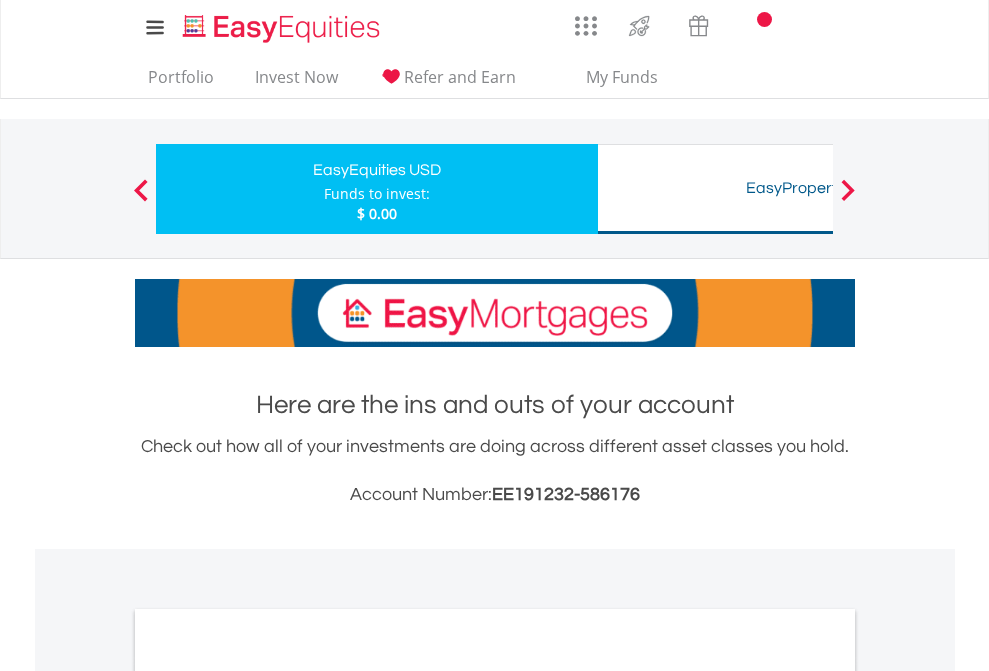 scroll, scrollTop: 1202, scrollLeft: 0, axis: vertical 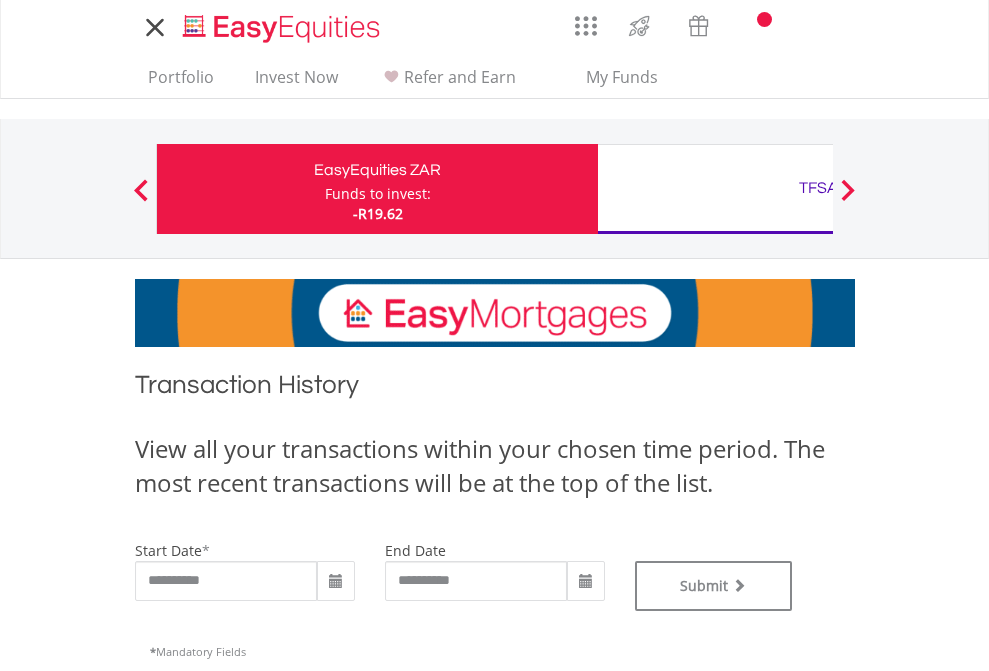 type on "**********" 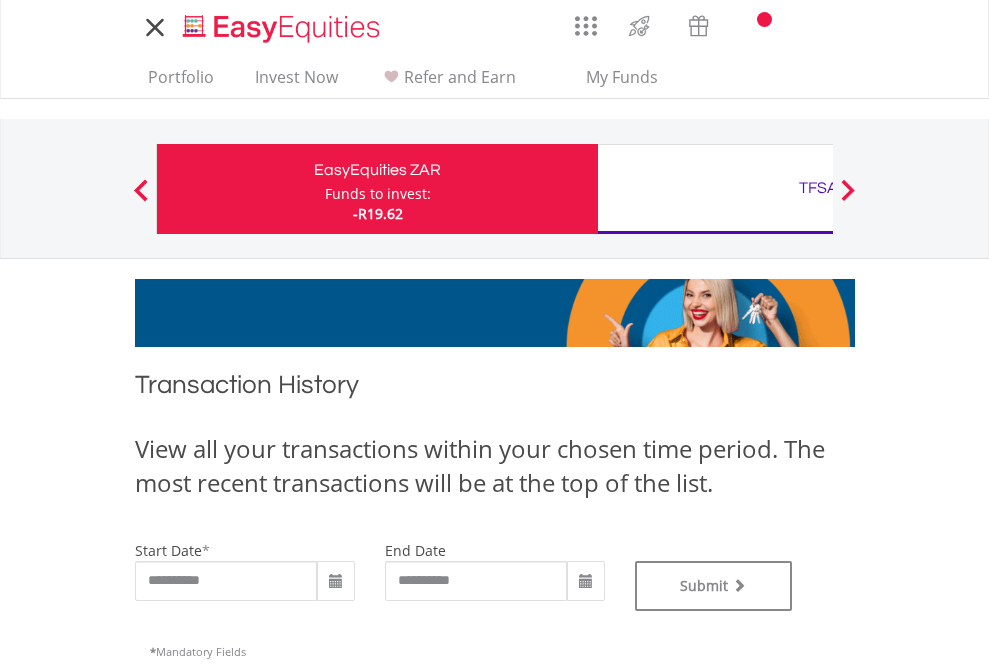 type on "**********" 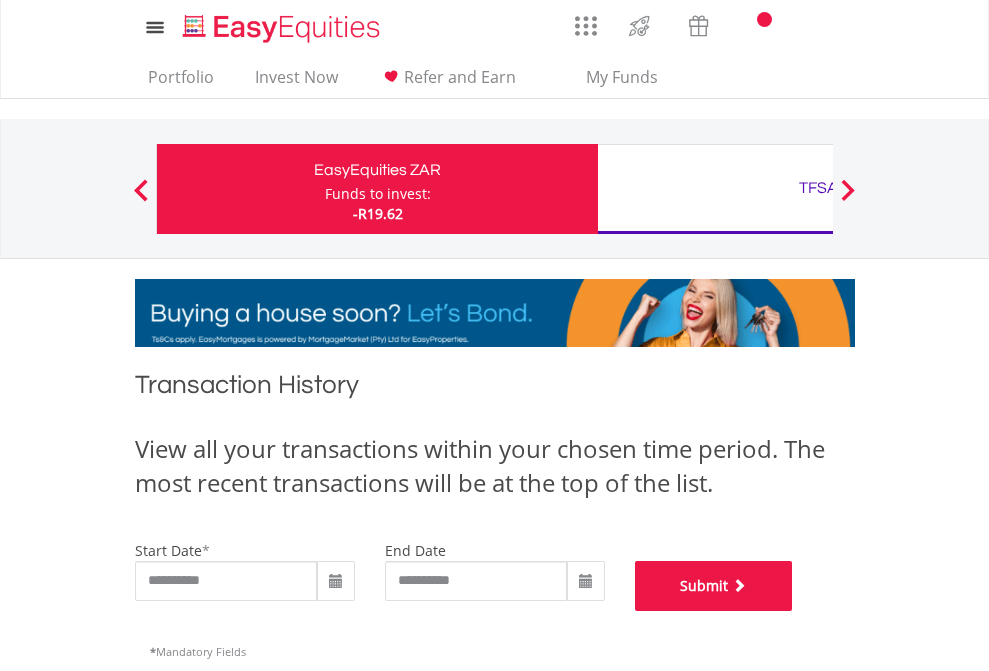 click on "Submit" at bounding box center [714, 586] 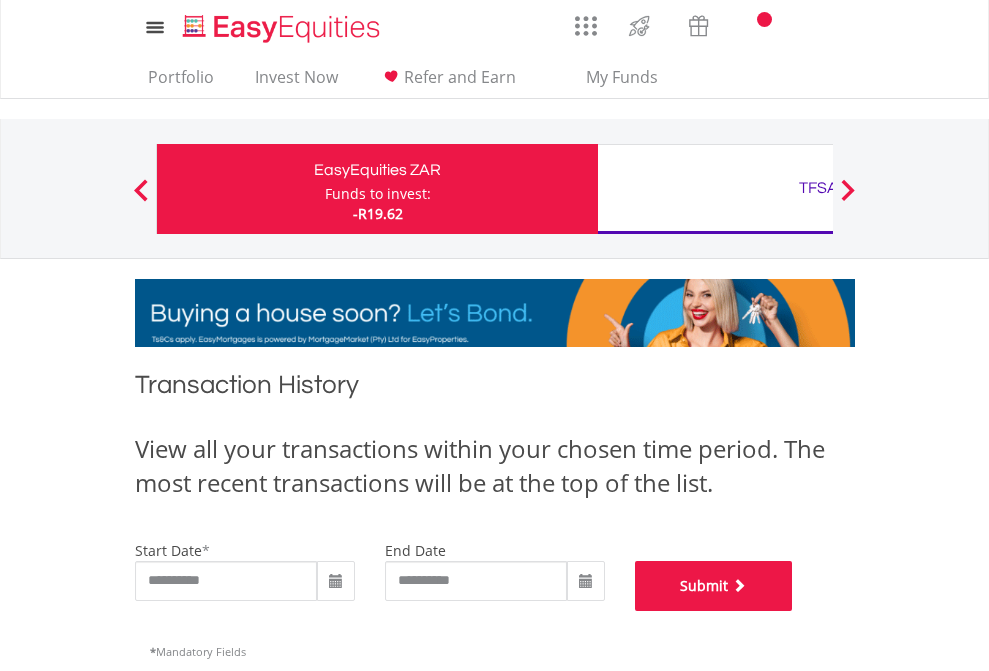scroll, scrollTop: 811, scrollLeft: 0, axis: vertical 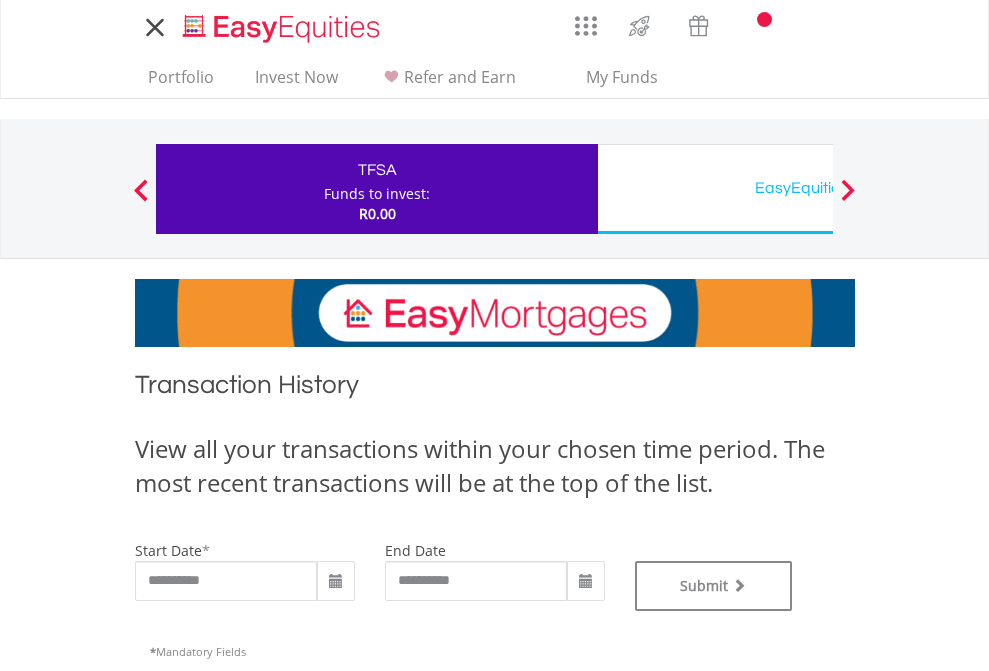 type on "**********" 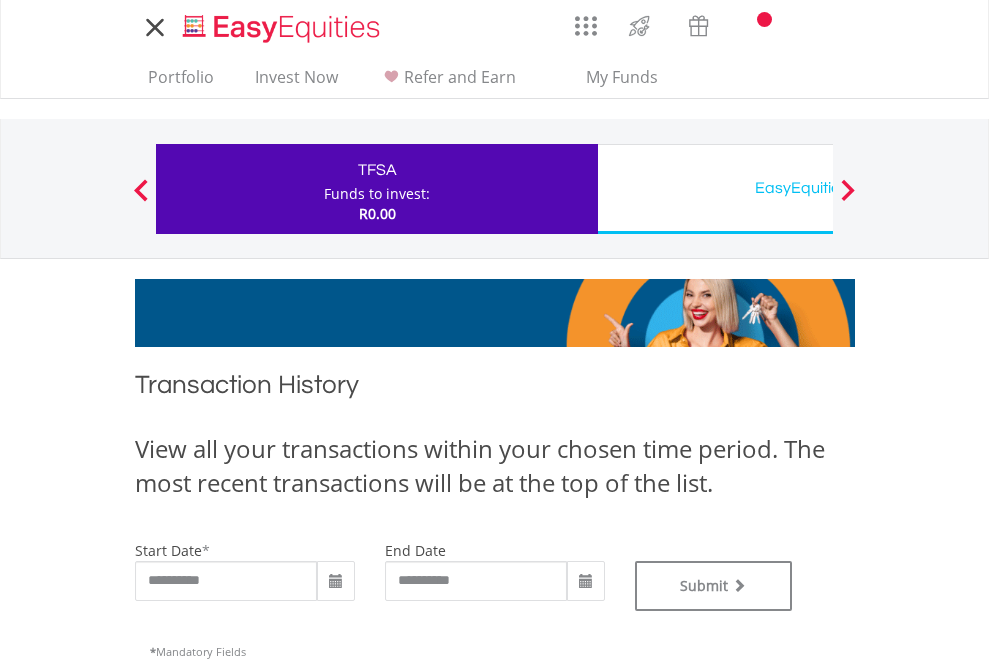 type on "**********" 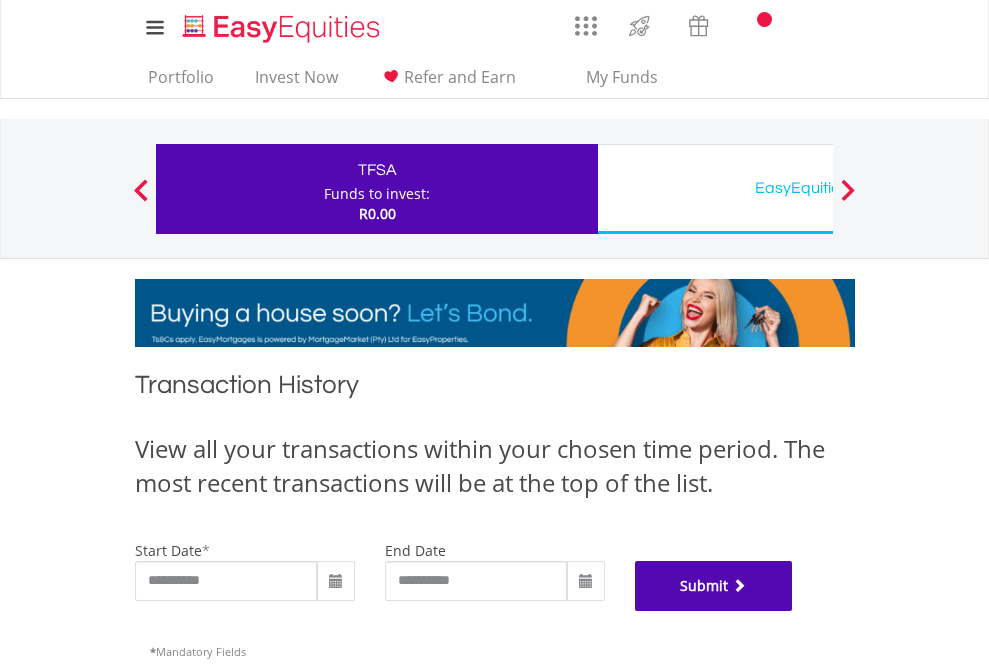 click on "Submit" at bounding box center [714, 586] 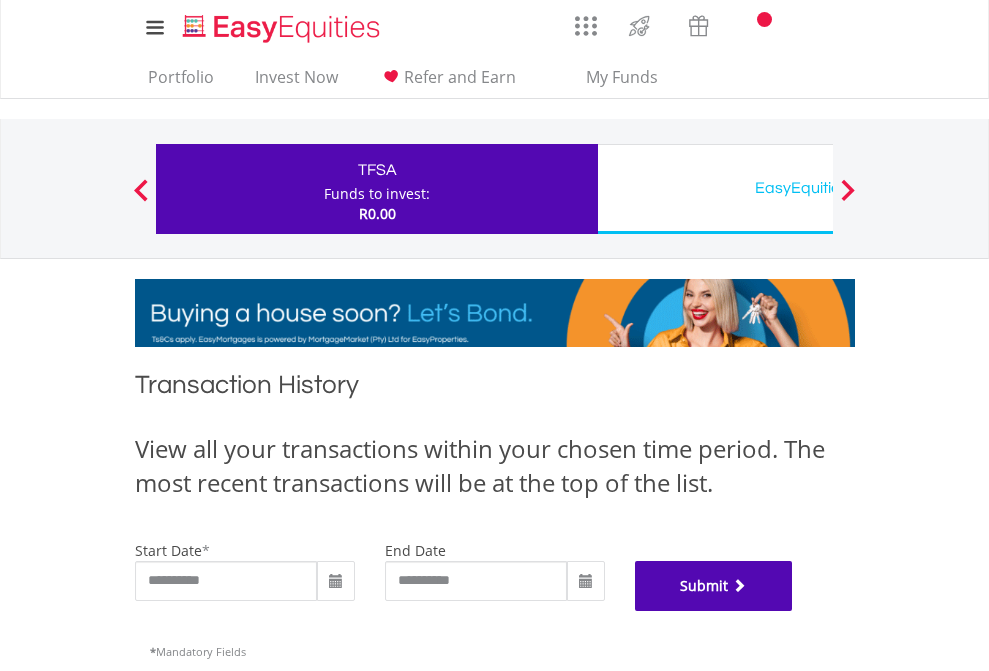 scroll, scrollTop: 811, scrollLeft: 0, axis: vertical 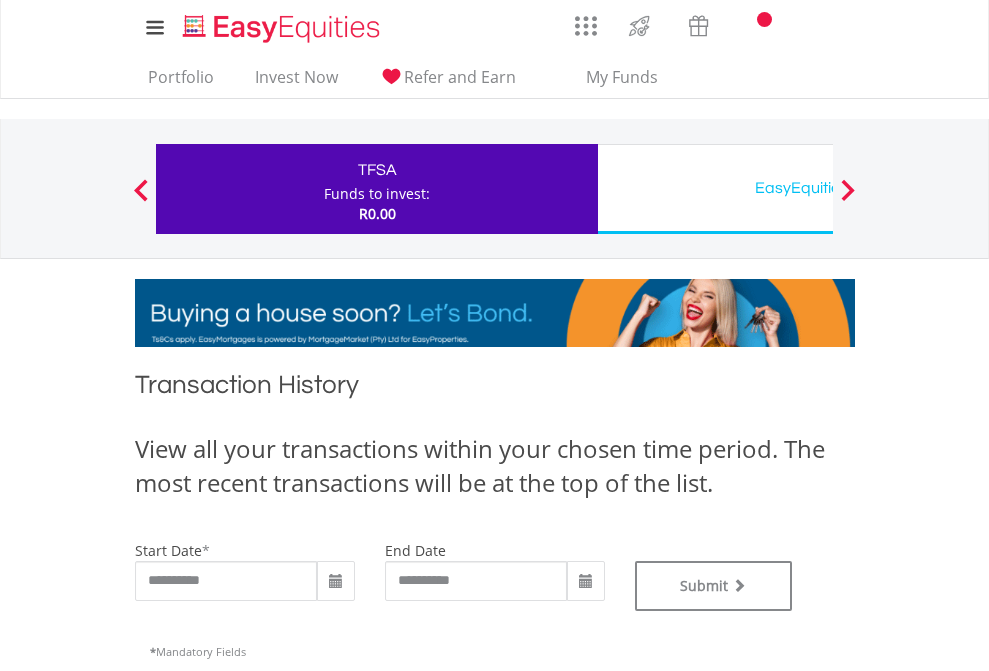 click on "EasyEquities USD" at bounding box center (818, 188) 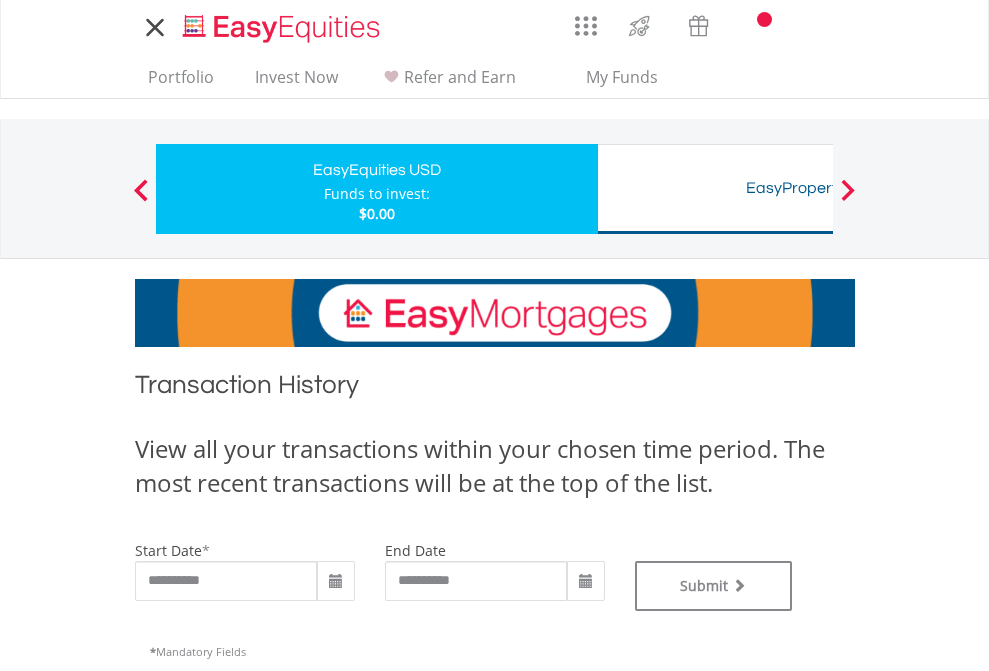 scroll, scrollTop: 0, scrollLeft: 0, axis: both 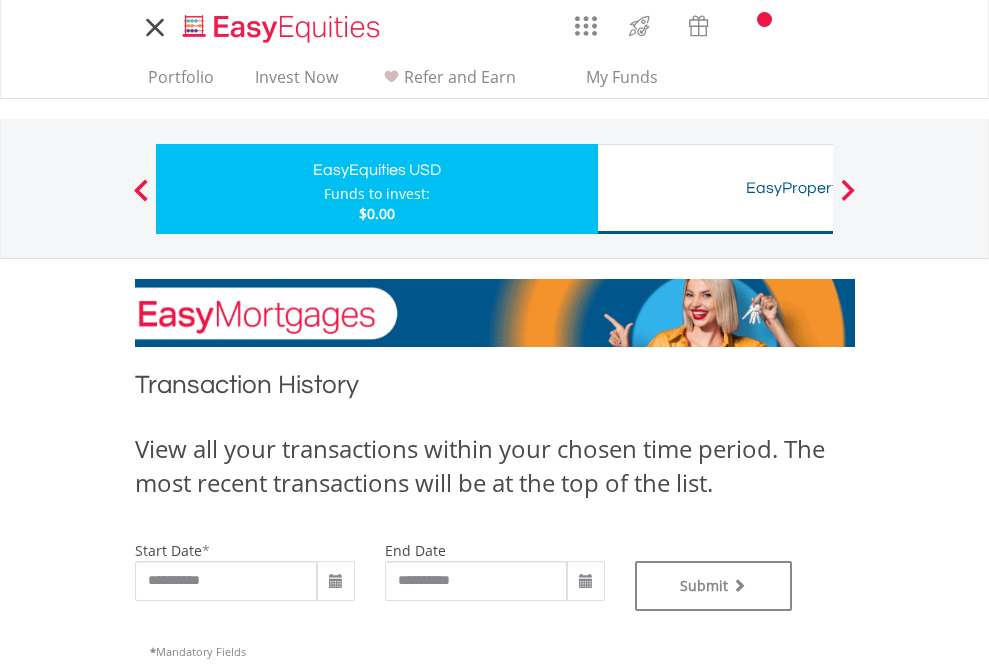 type on "**********" 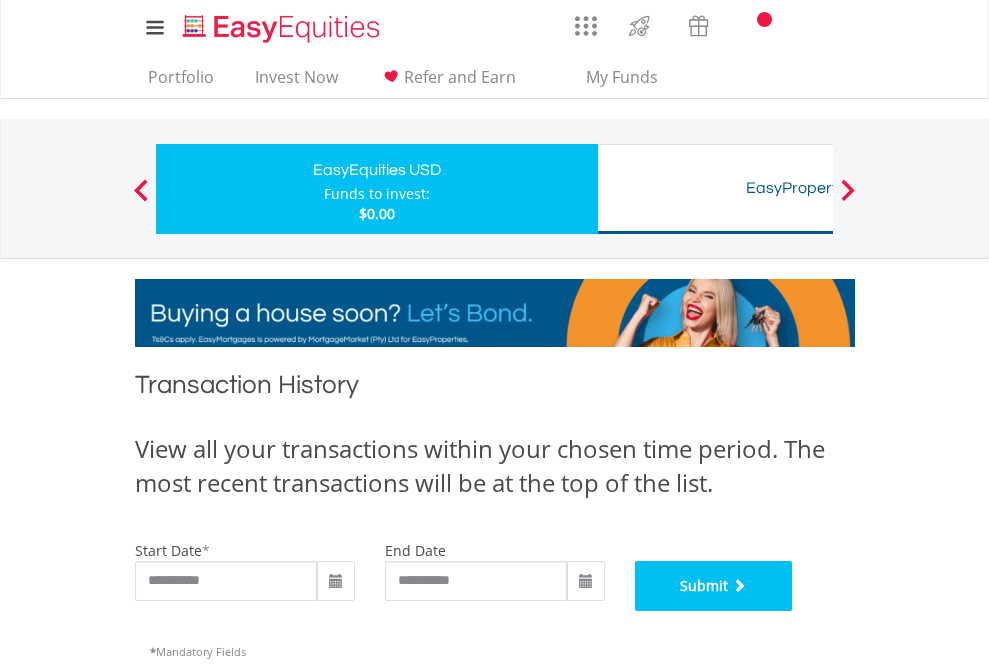 click on "Submit" at bounding box center [714, 586] 